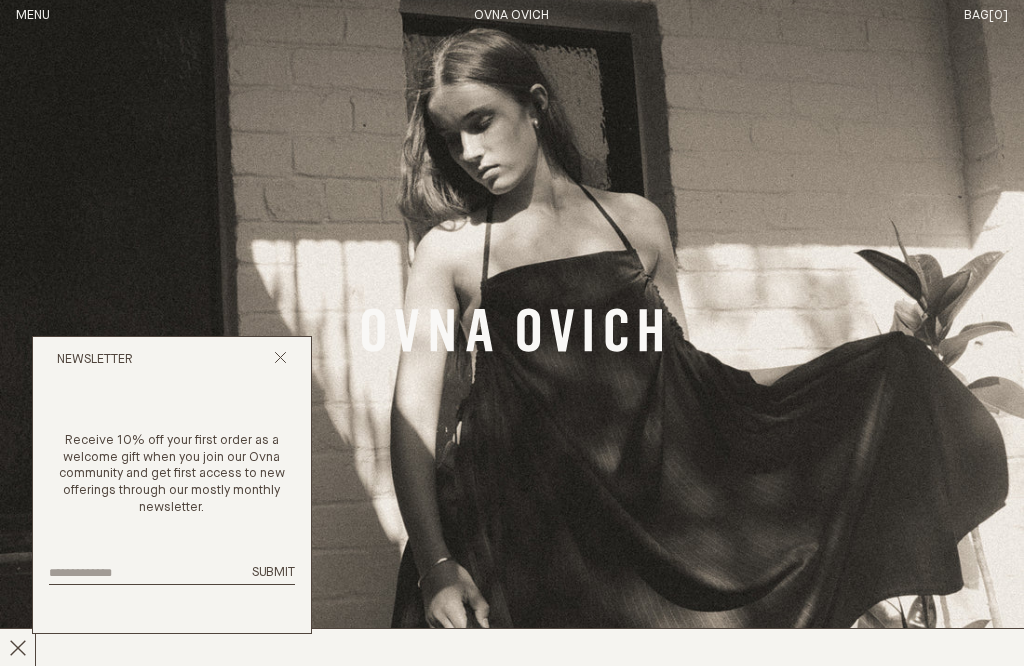scroll, scrollTop: 0, scrollLeft: 0, axis: both 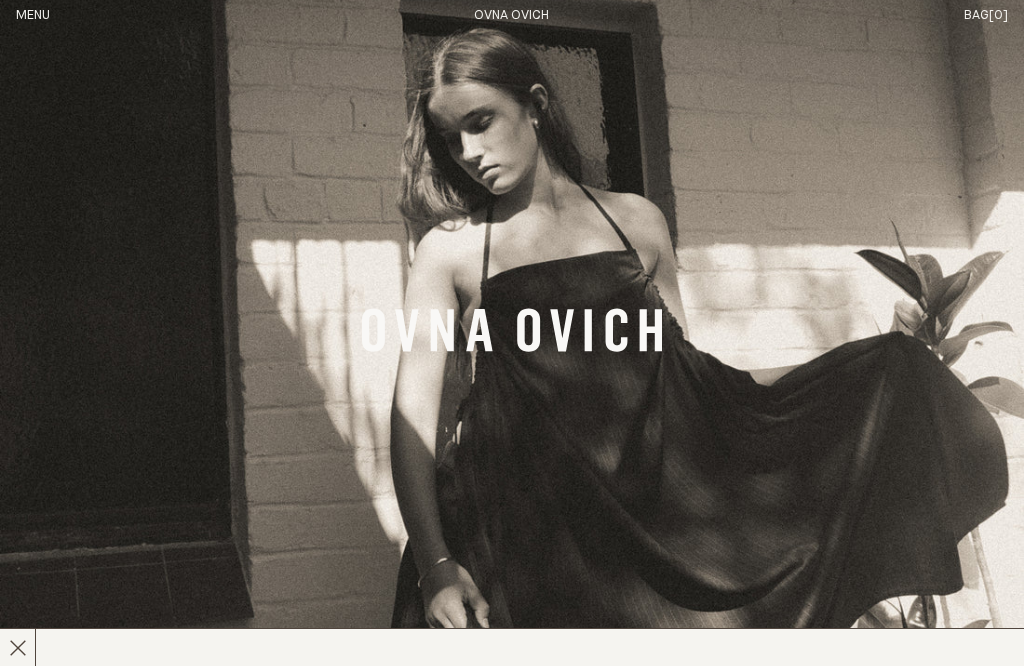 click on "Menu" at bounding box center [33, 16] 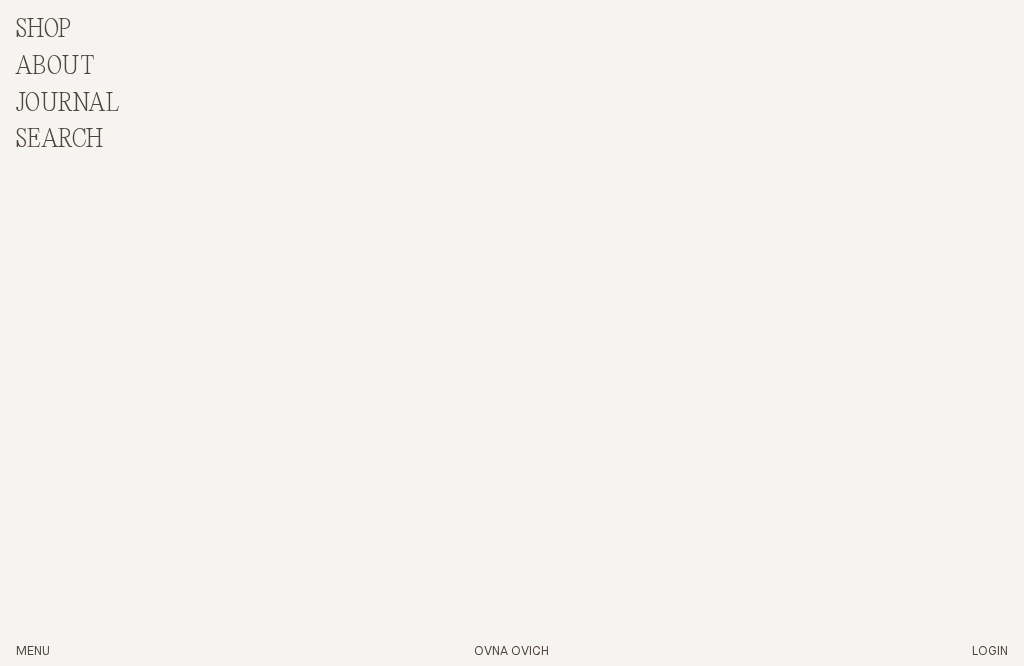 click on "Shop" at bounding box center (44, 30) 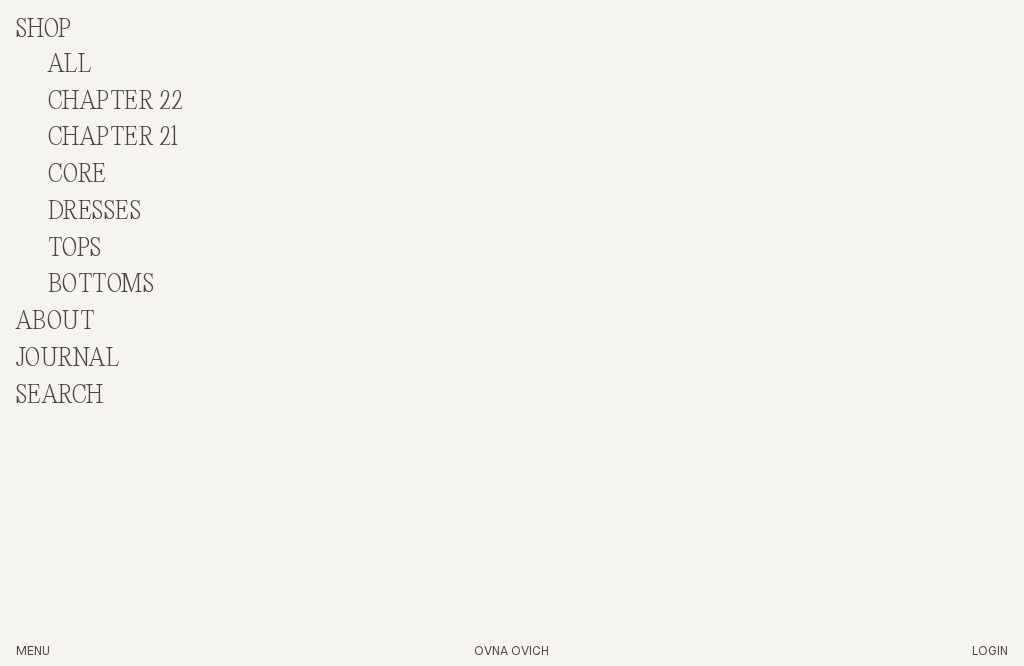 click on "ALL" at bounding box center (69, 65) 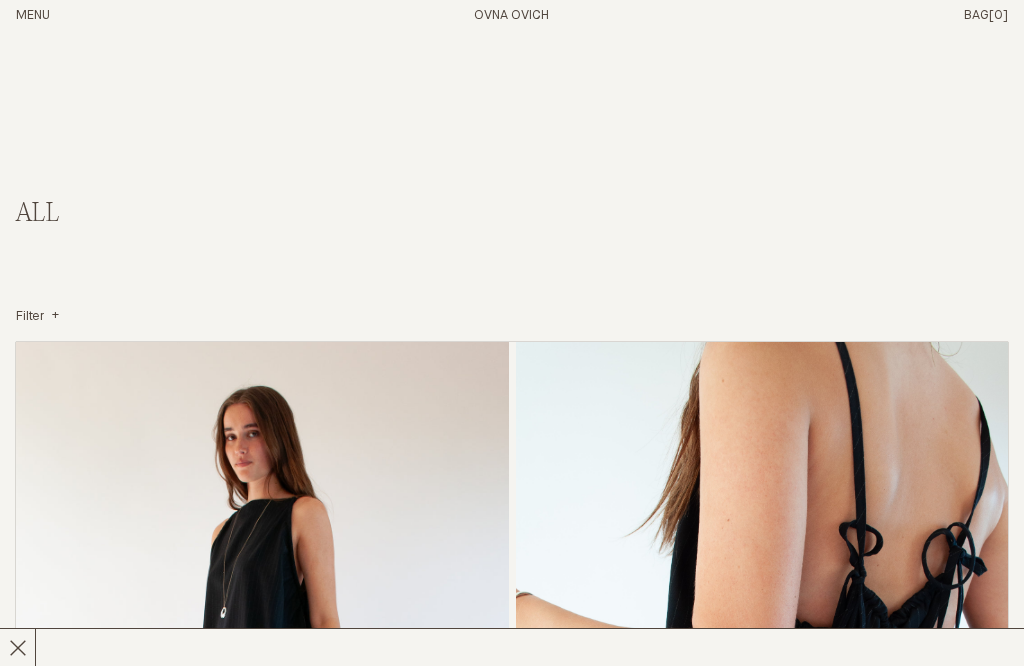 scroll, scrollTop: 0, scrollLeft: 0, axis: both 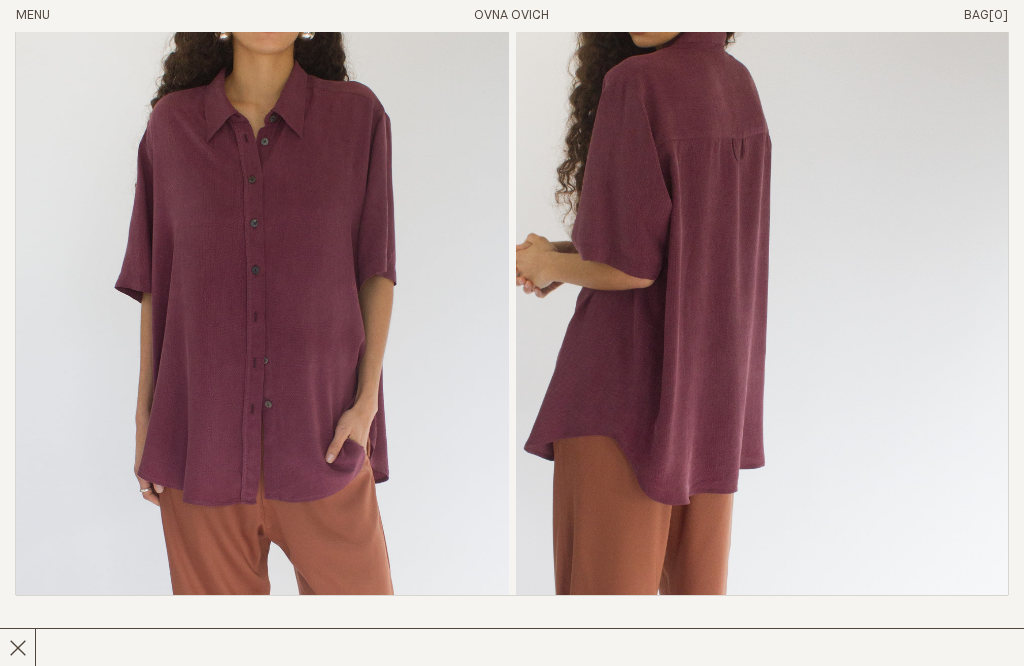 click on "Painter Shirt" at bounding box center (512, 643) 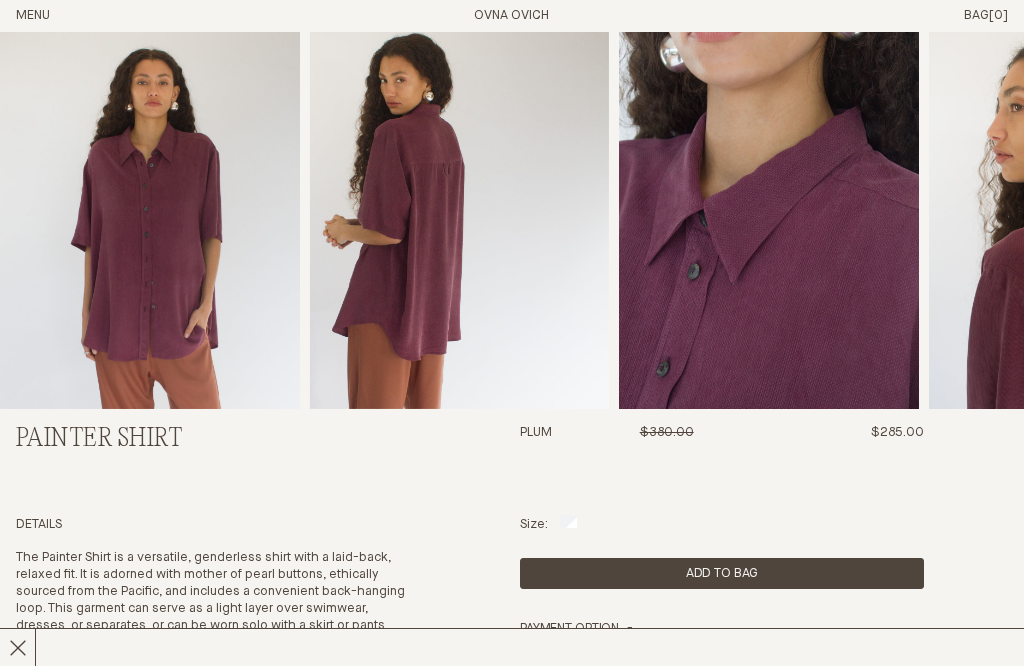 scroll, scrollTop: 23, scrollLeft: 0, axis: vertical 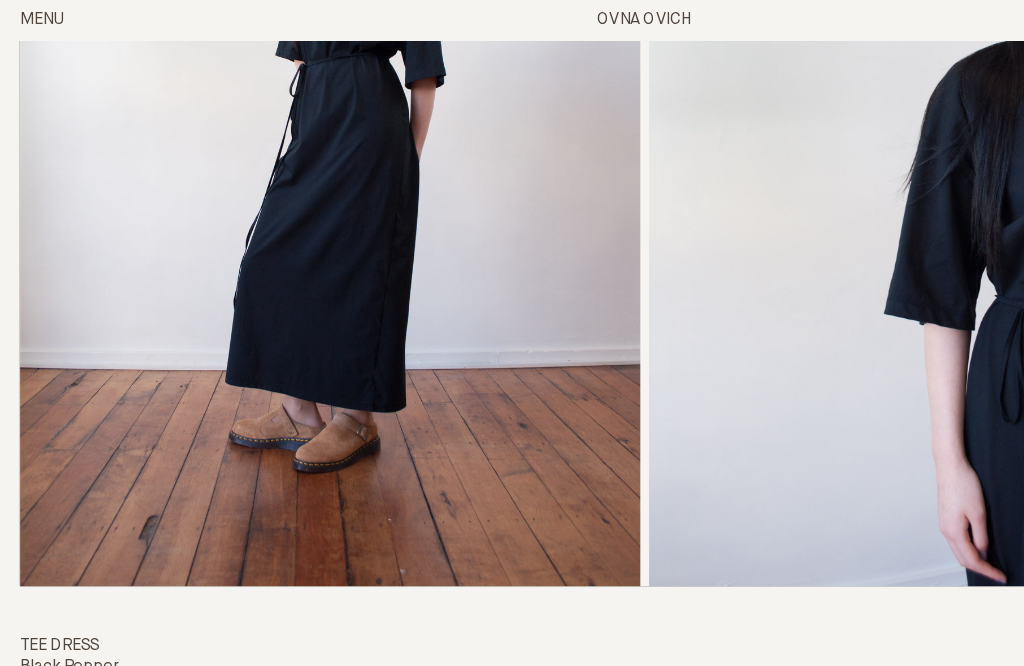 click on "Tee Dress
Black Pepper
$239.00
$85.00
S
M
L" at bounding box center (512, 142) 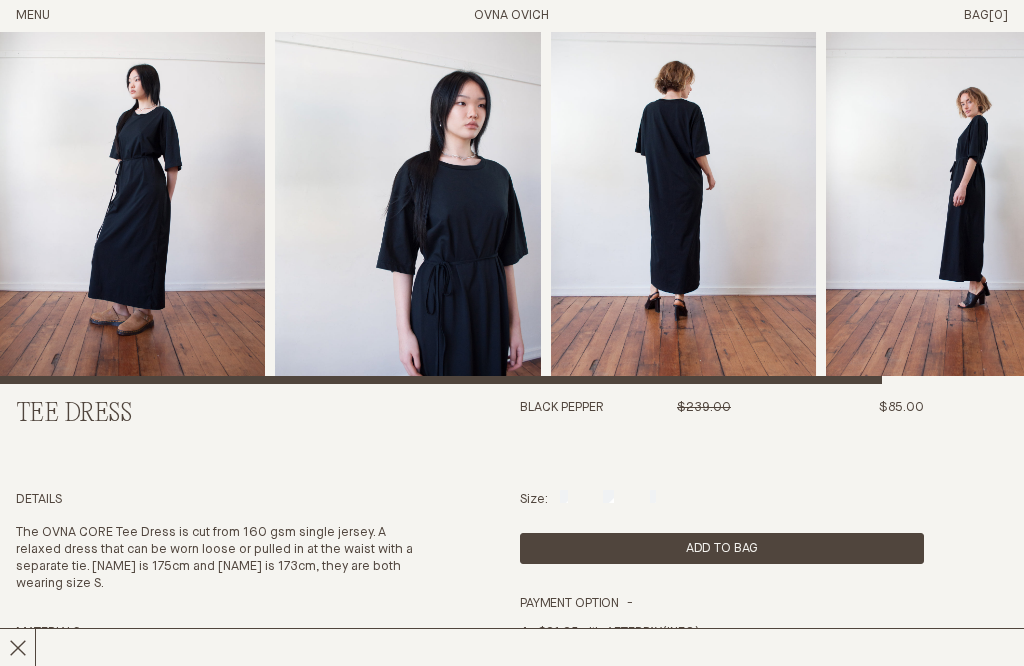 scroll, scrollTop: 47, scrollLeft: 0, axis: vertical 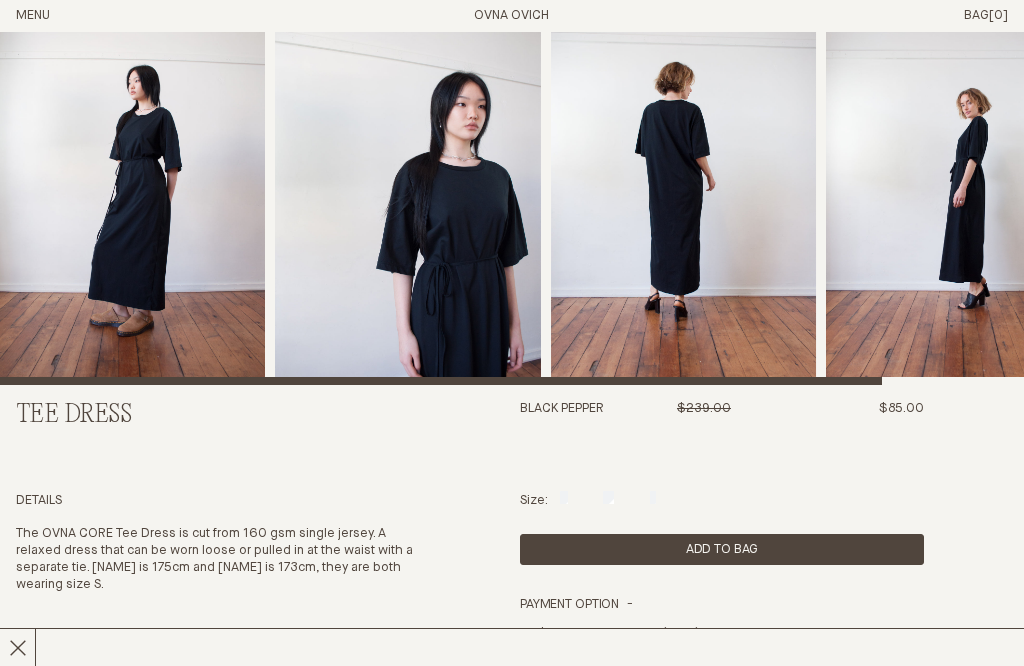 click 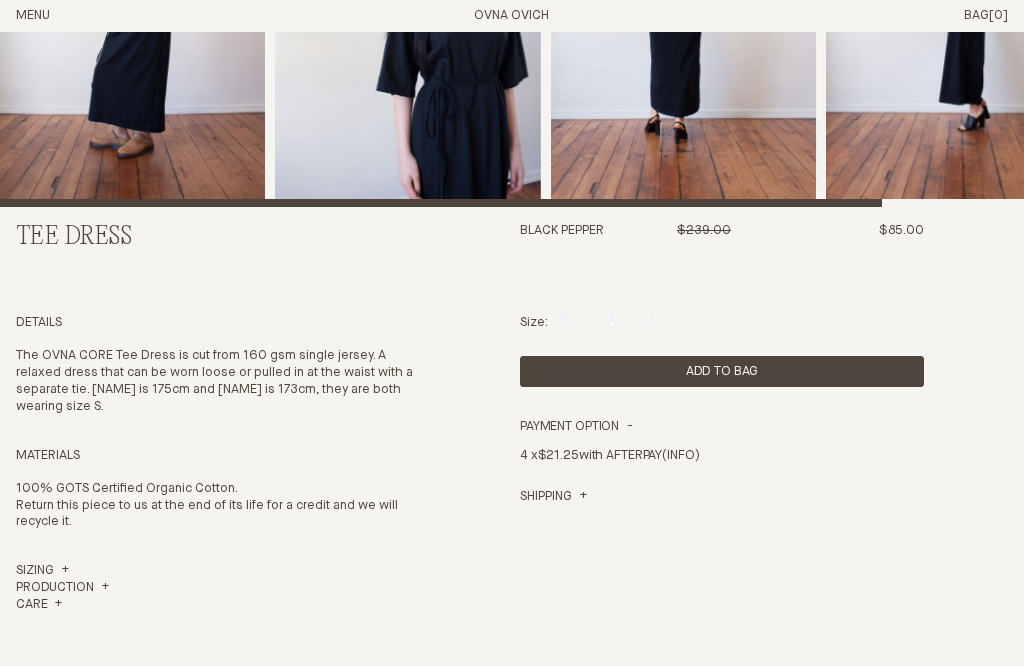 scroll, scrollTop: 257, scrollLeft: 0, axis: vertical 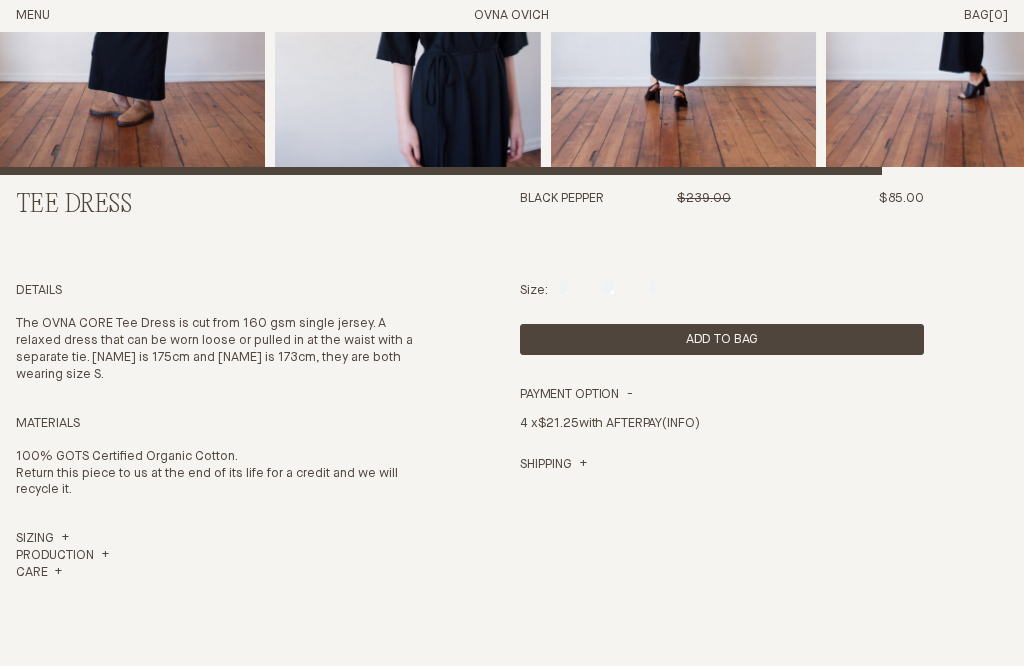 click on "Sizing" at bounding box center [42, 539] 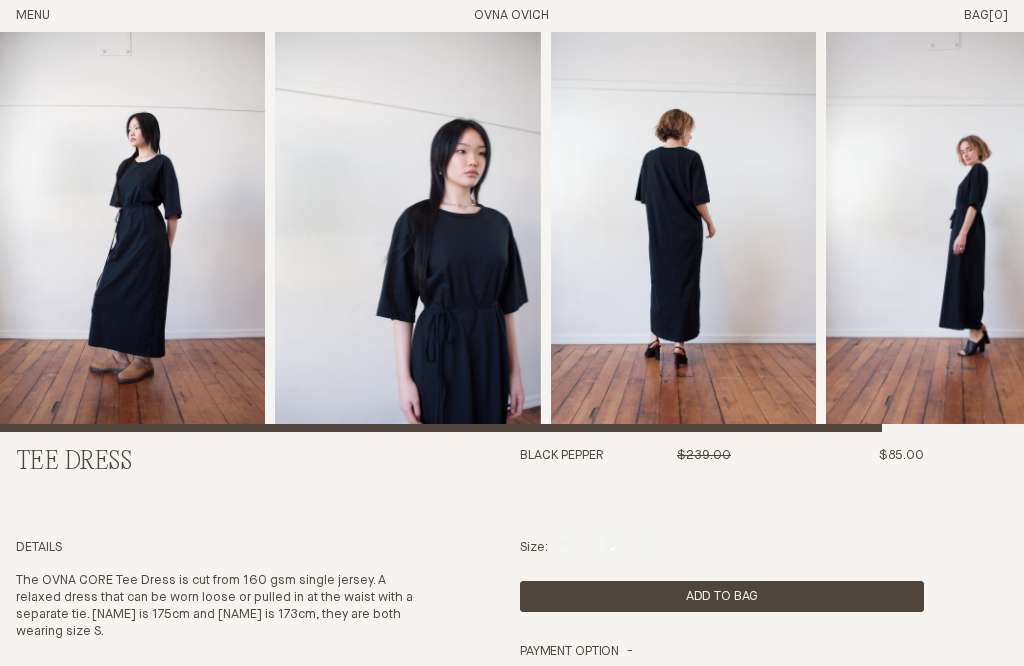 scroll, scrollTop: 0, scrollLeft: 0, axis: both 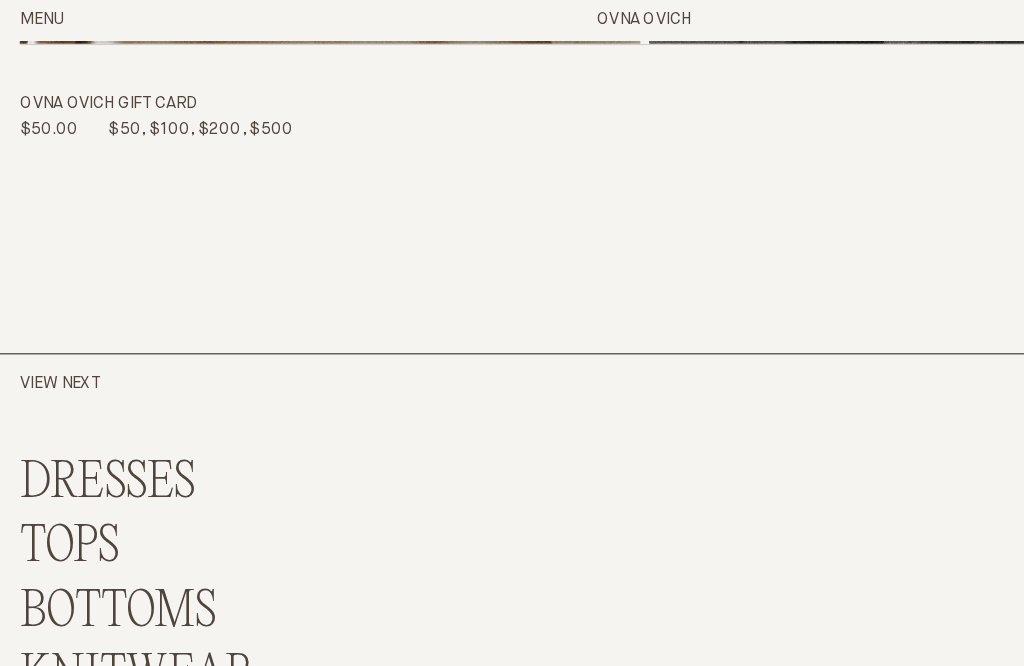 click on "DRESSES" at bounding box center [86, 384] 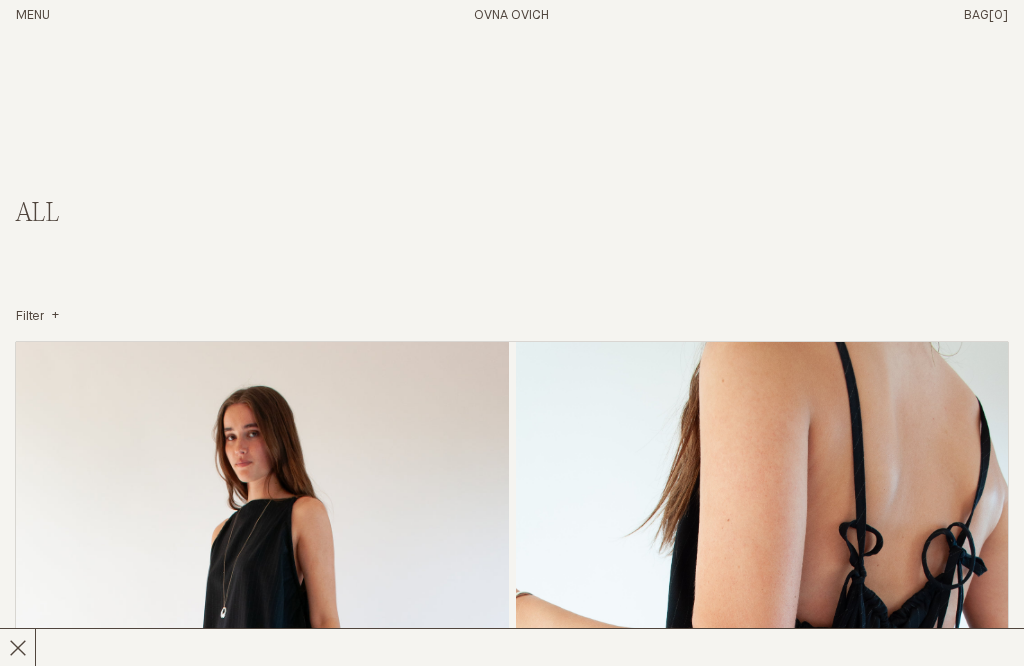scroll, scrollTop: 0, scrollLeft: 0, axis: both 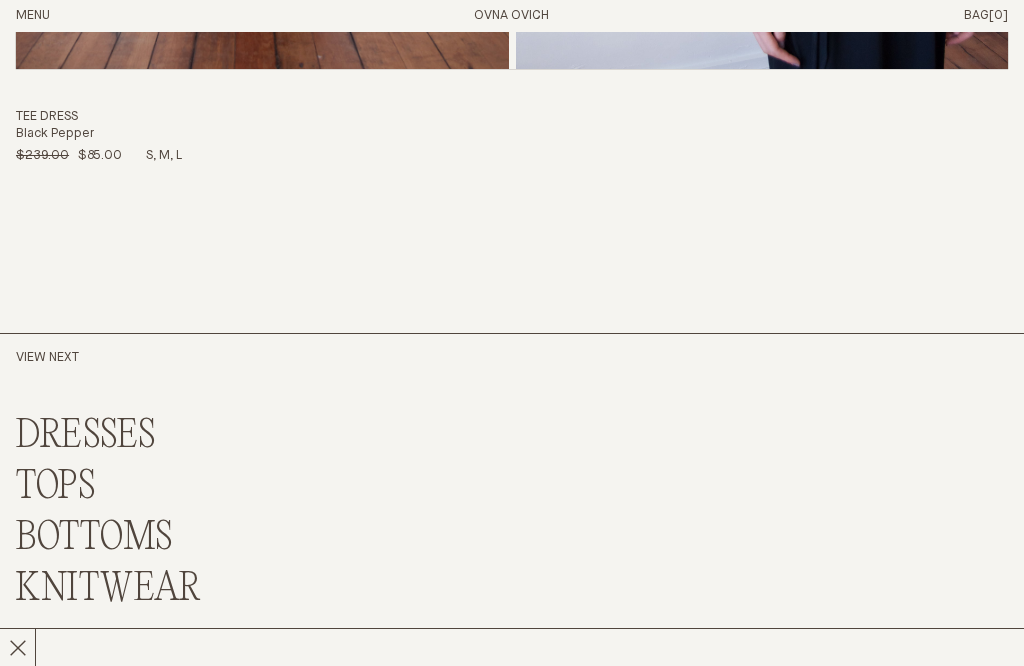 click on "TOPS" at bounding box center (56, 487) 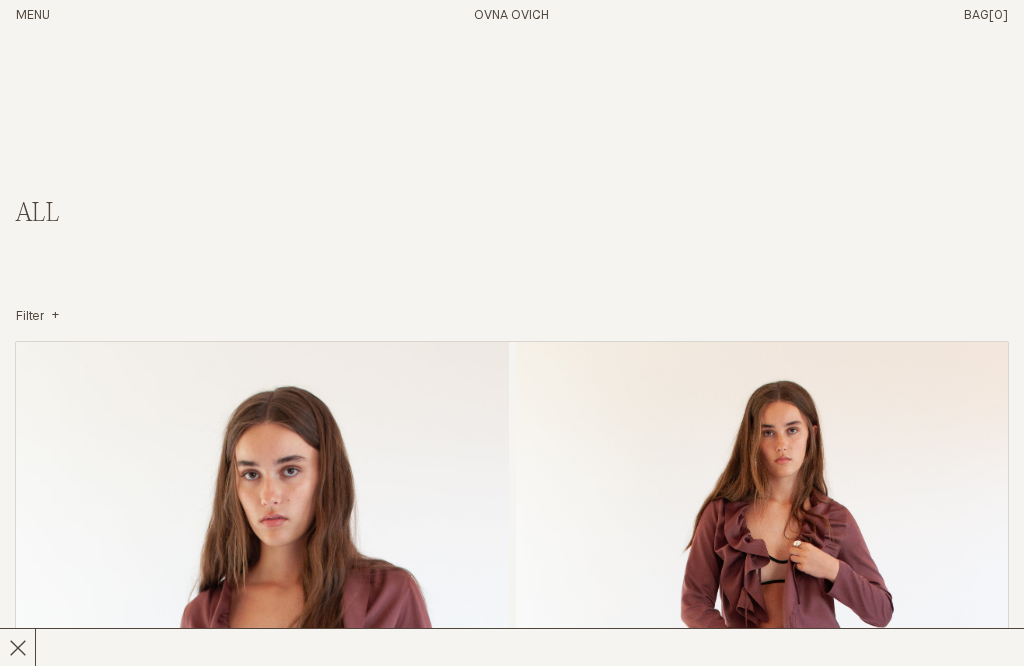 scroll, scrollTop: 0, scrollLeft: 0, axis: both 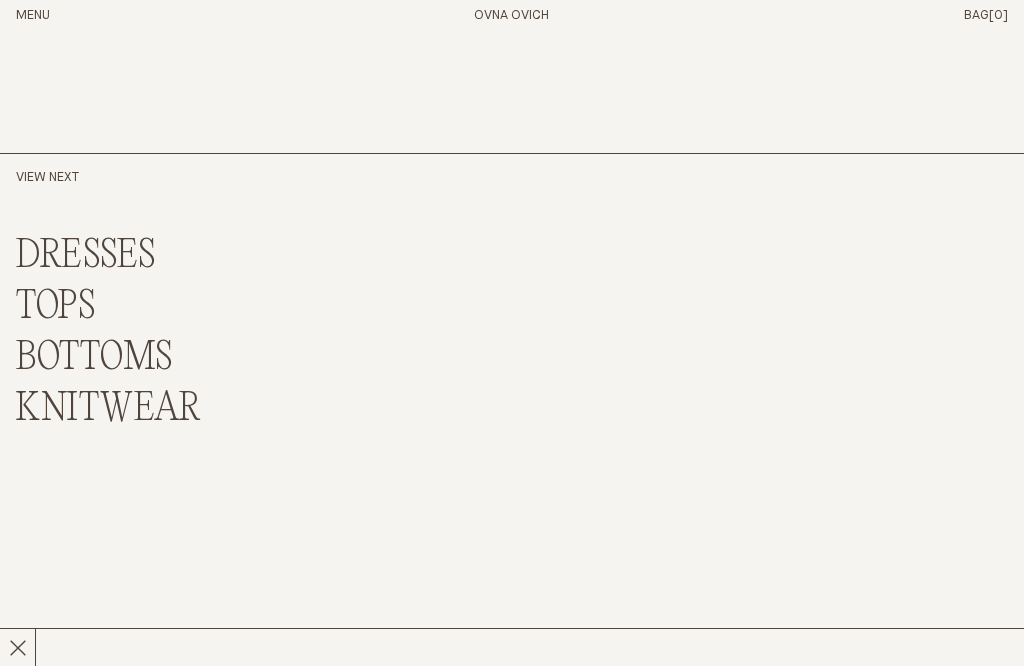 click on "BOTTOMS" at bounding box center (94, 358) 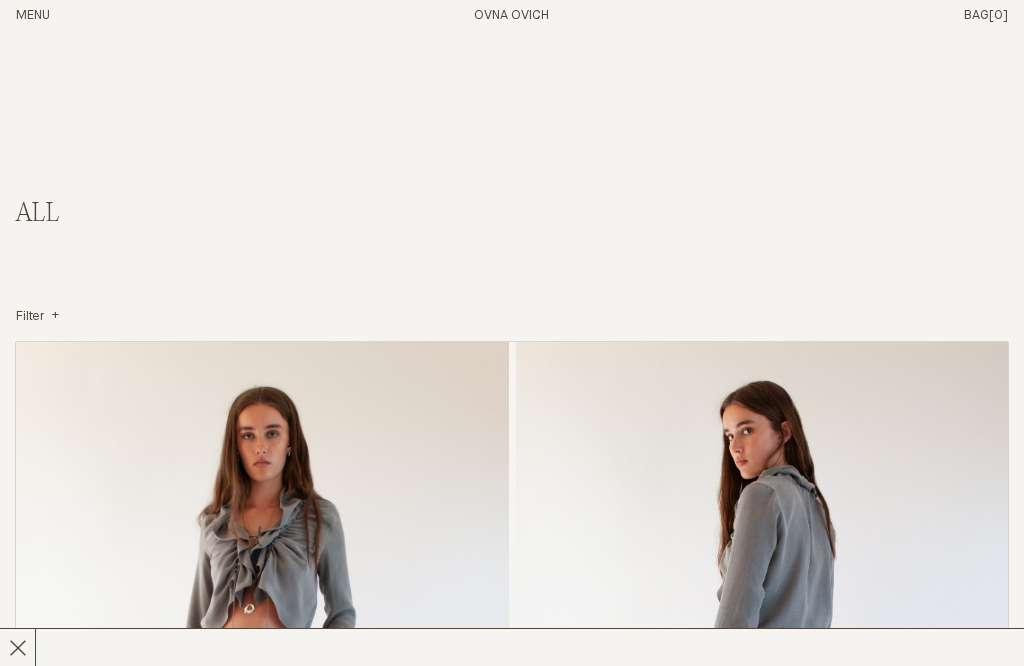 scroll, scrollTop: 0, scrollLeft: 0, axis: both 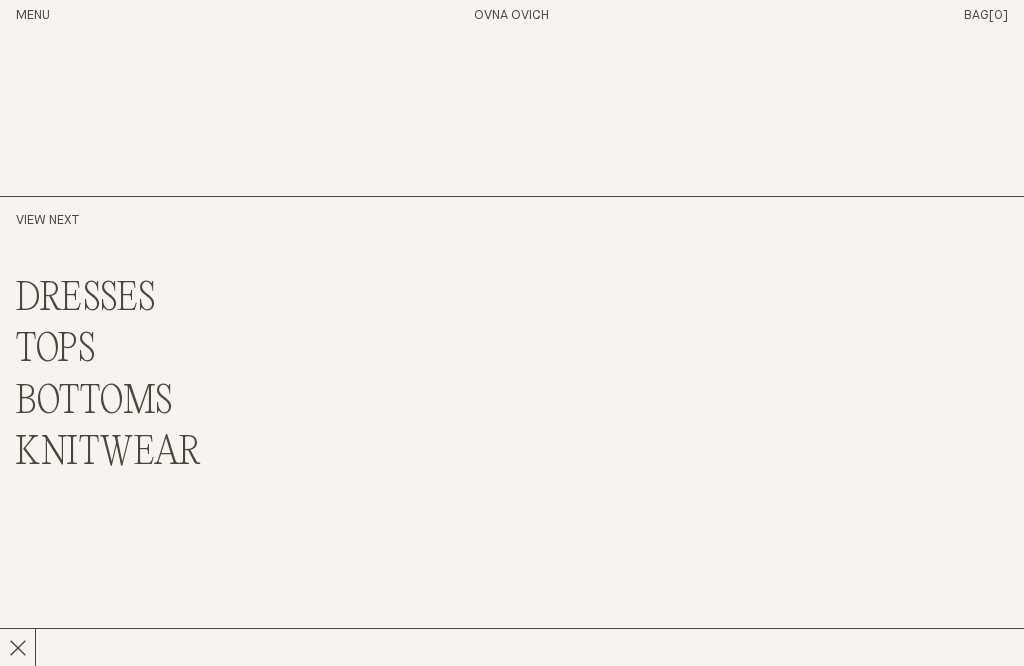 click on "KNITWEAR" at bounding box center (108, 453) 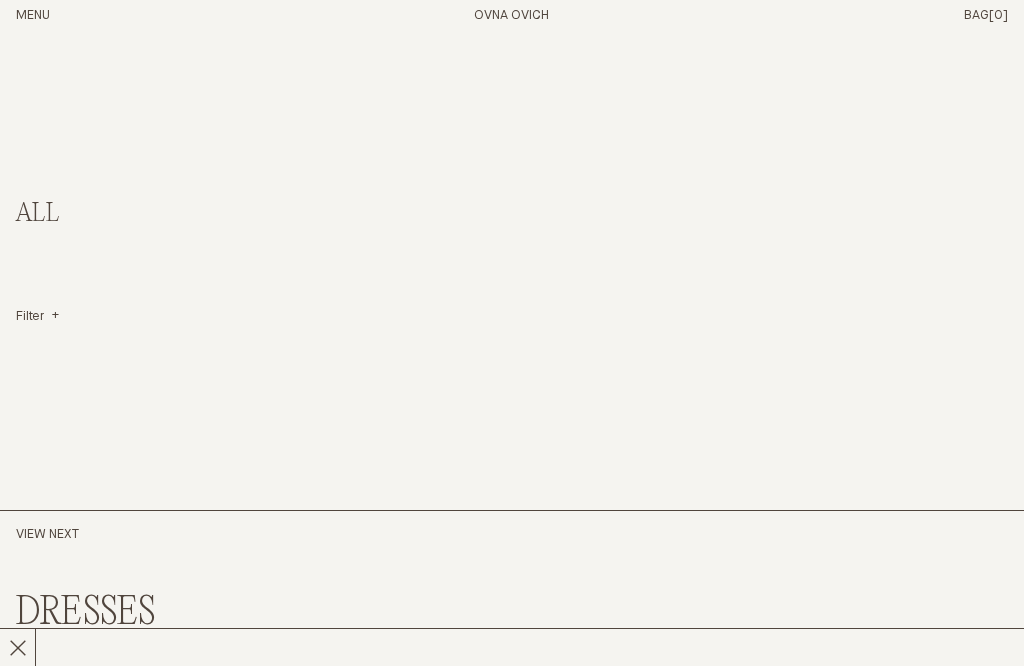 scroll, scrollTop: 0, scrollLeft: 0, axis: both 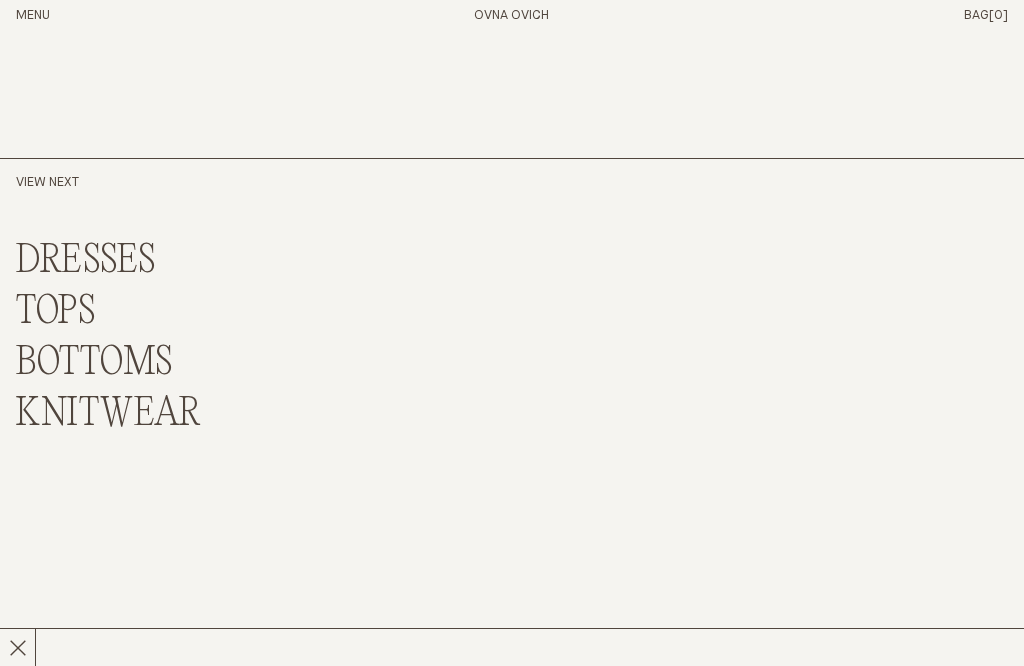 click on "KNITWEAR" at bounding box center (108, 414) 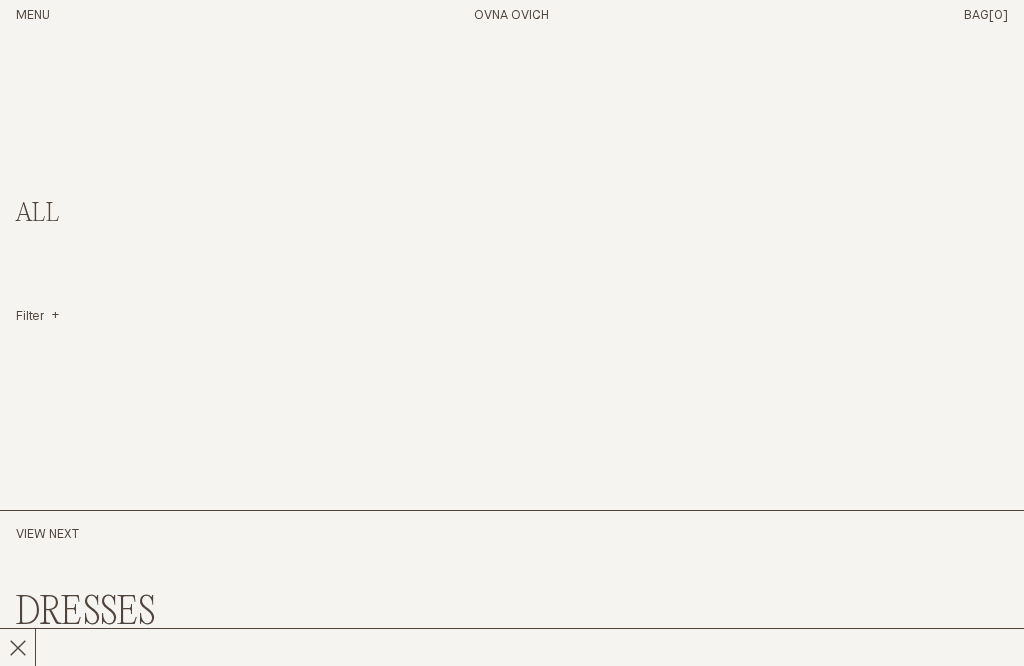 scroll, scrollTop: 0, scrollLeft: 0, axis: both 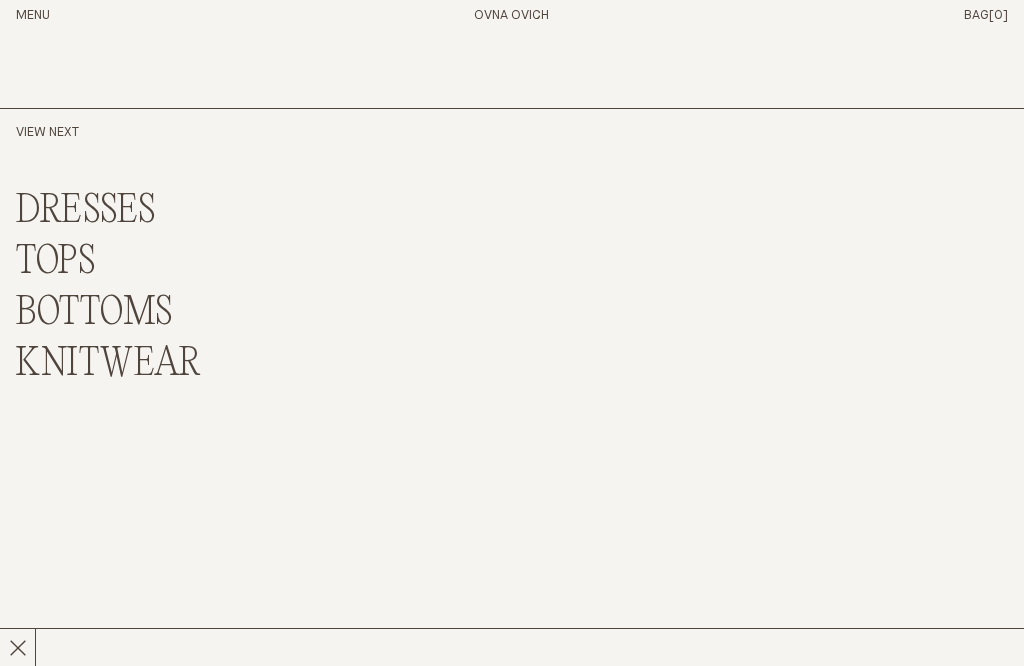 click on "KNITWEAR" at bounding box center [108, 364] 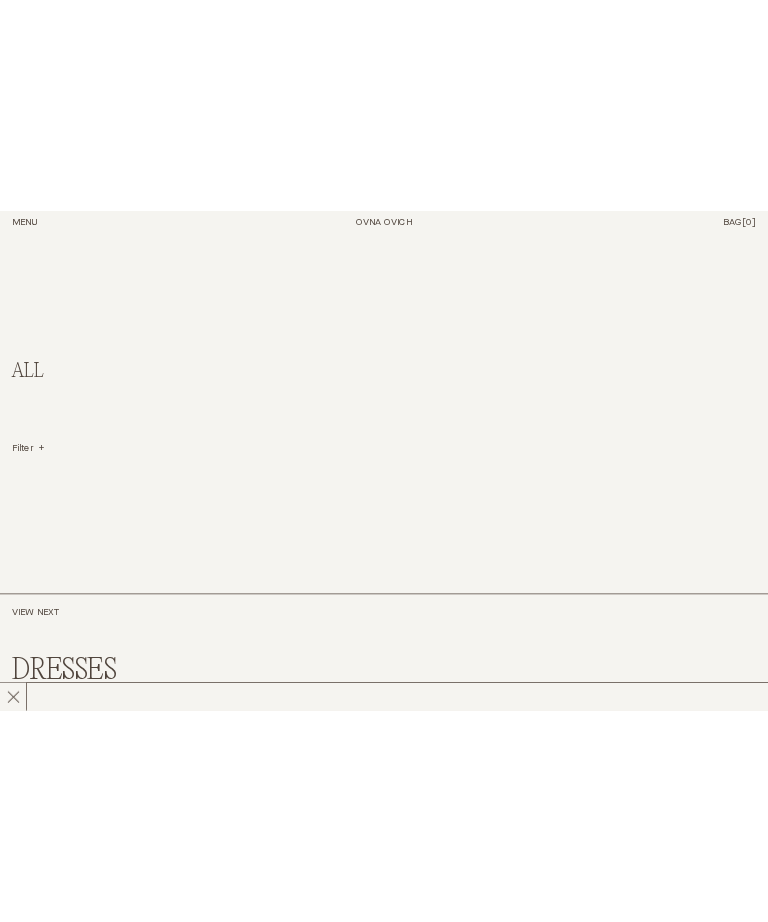 scroll, scrollTop: 0, scrollLeft: 0, axis: both 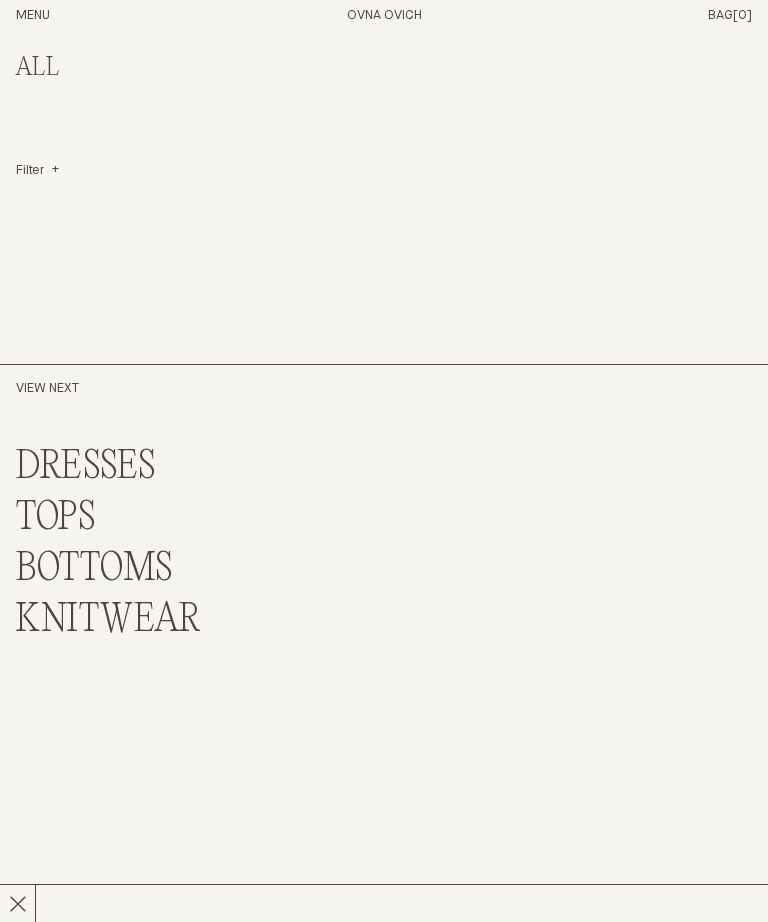 click on "Stockists" at bounding box center [610, 954] 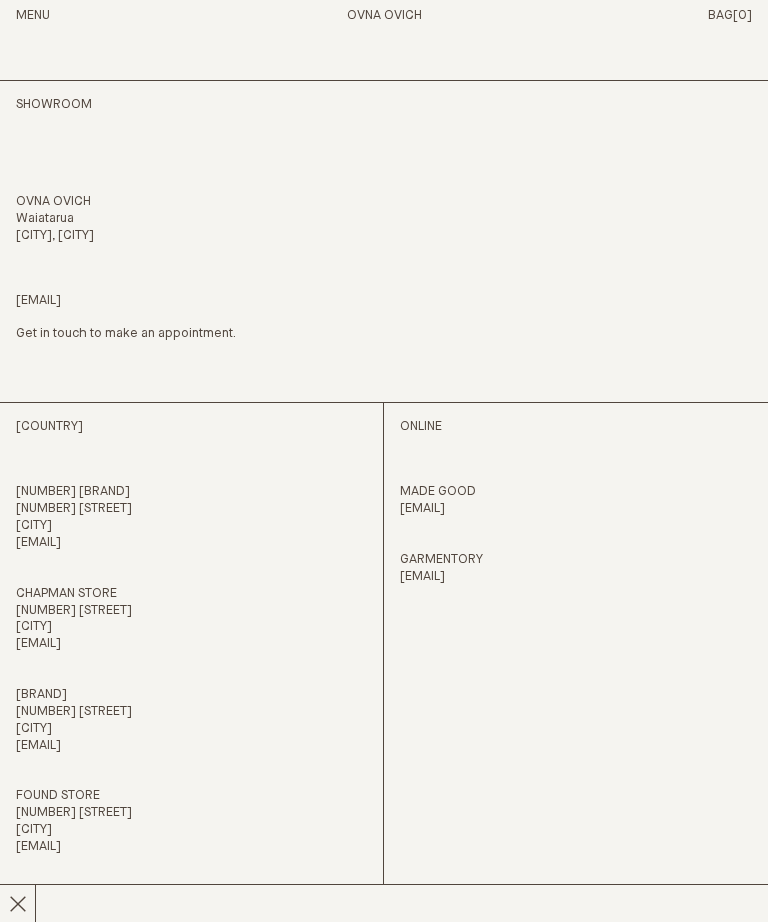 scroll, scrollTop: 80, scrollLeft: 0, axis: vertical 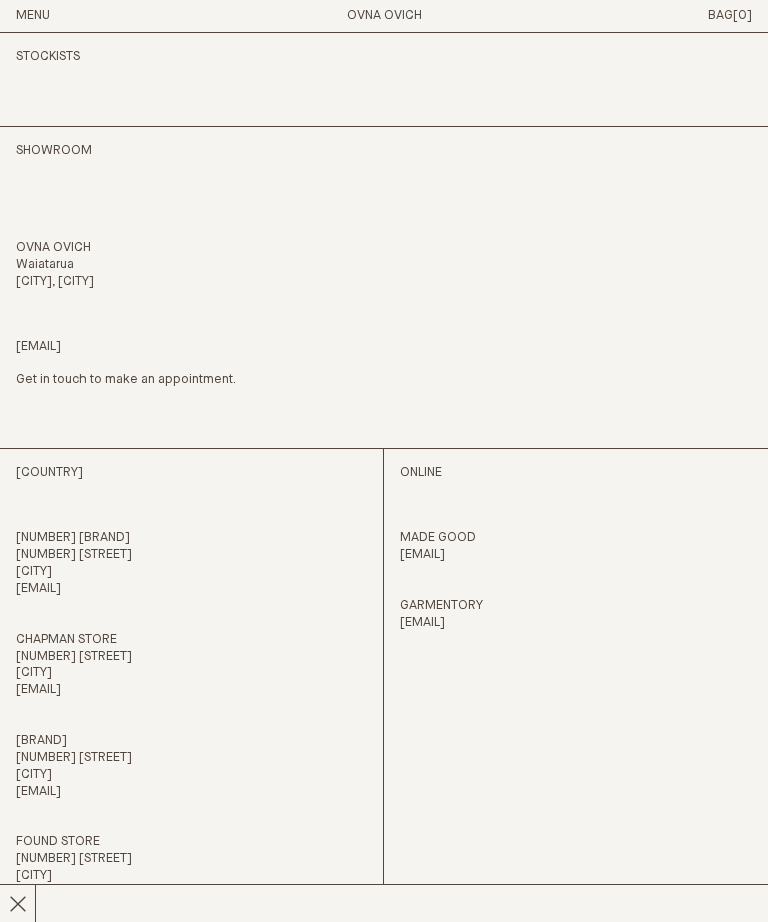 click on "Menu" at bounding box center (33, 16) 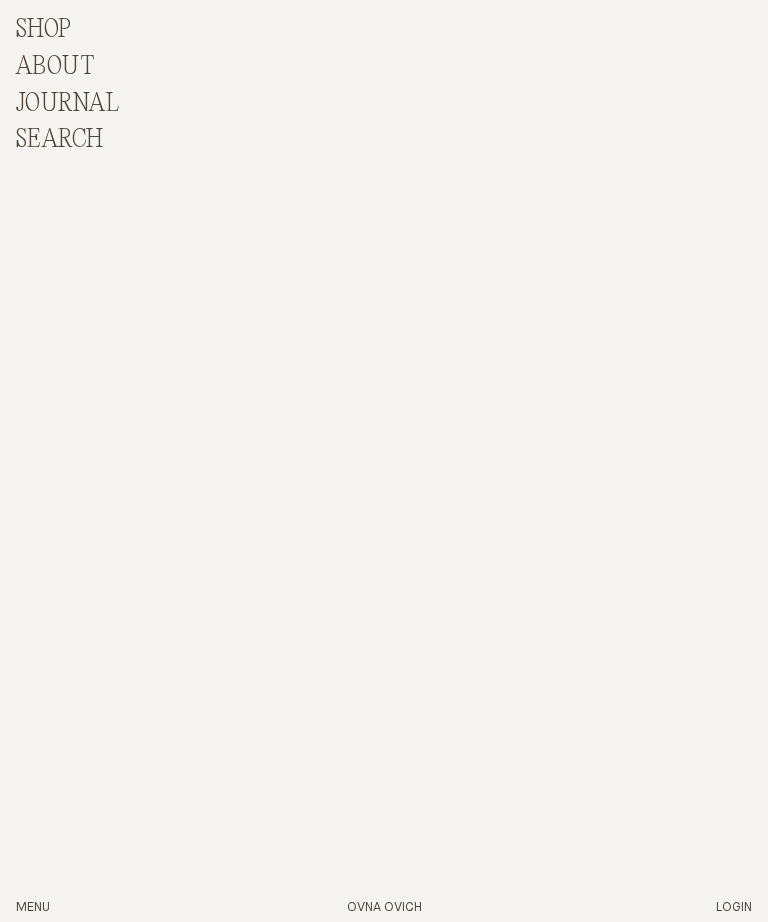 click on "Search" at bounding box center [60, 140] 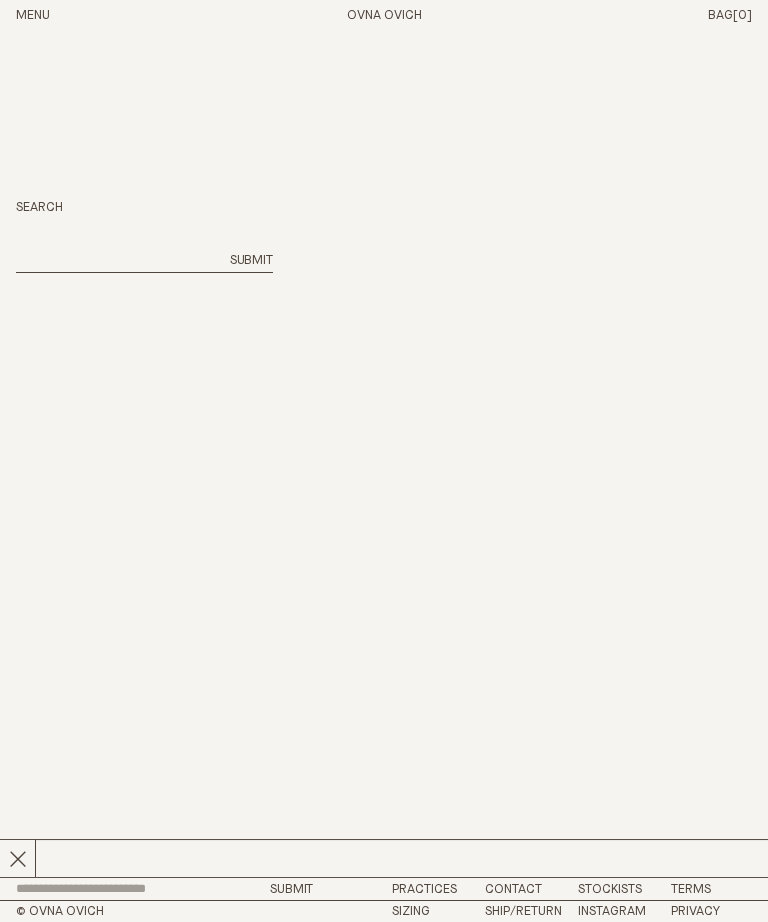 scroll, scrollTop: 0, scrollLeft: 0, axis: both 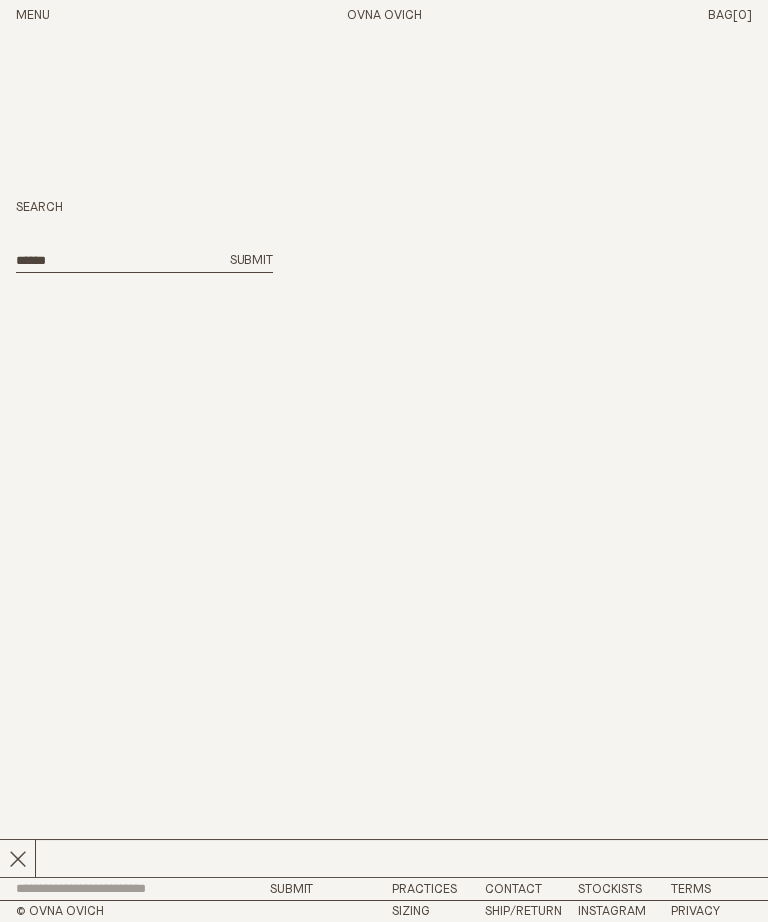 type on "******" 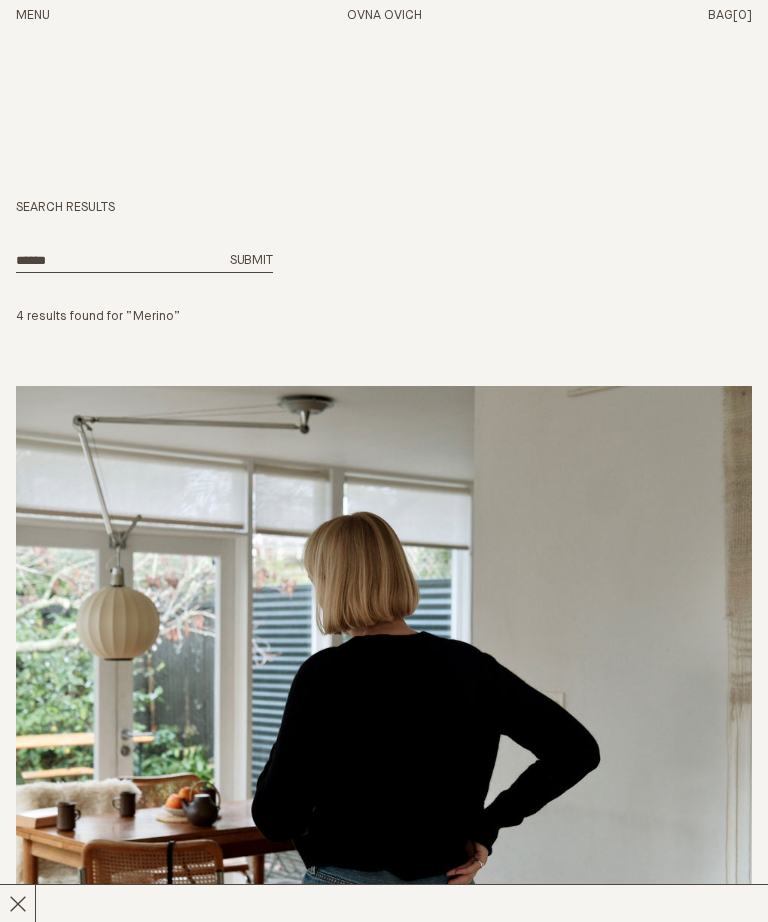 scroll, scrollTop: 0, scrollLeft: 0, axis: both 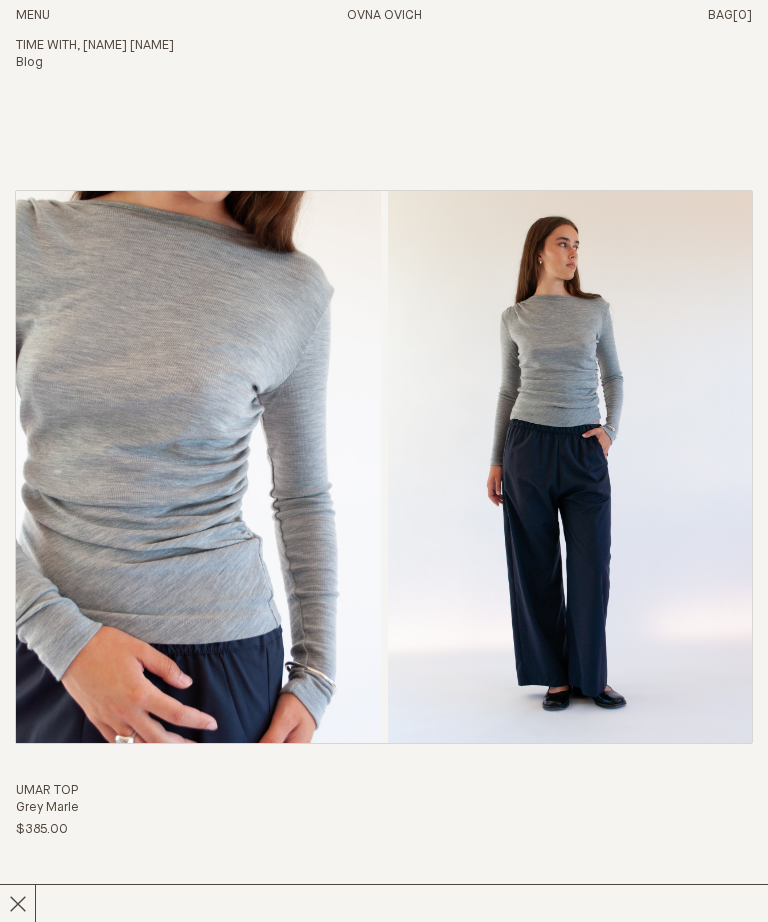 click on "[NAME] Top
Grey Marle
$385.00" at bounding box center (384, 515) 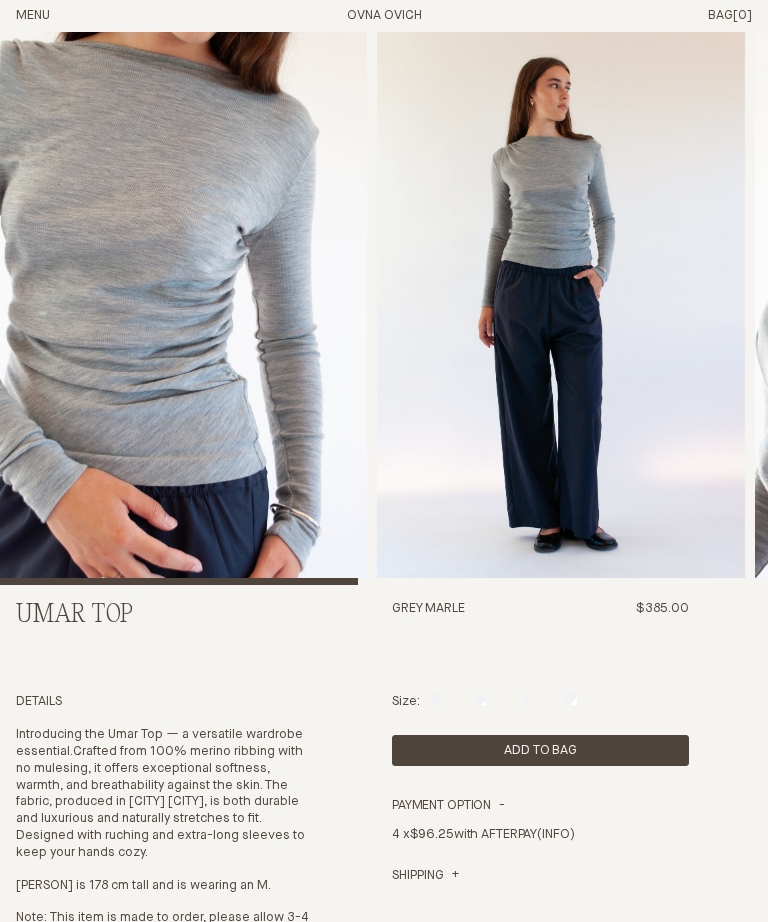scroll, scrollTop: 0, scrollLeft: 0, axis: both 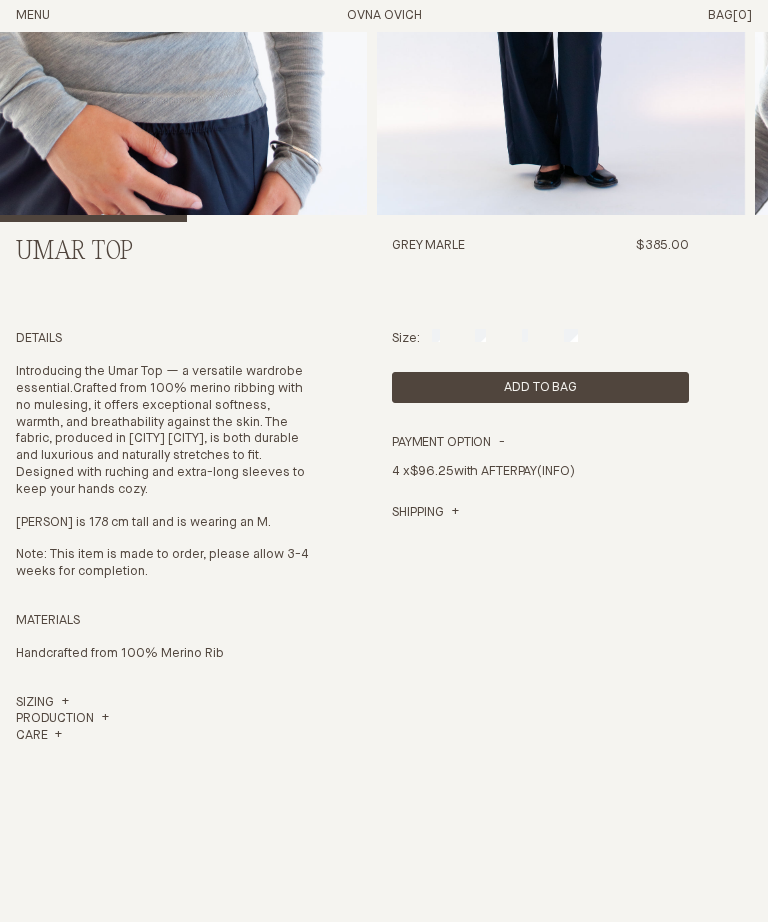 click on "Sizing" at bounding box center (42, 703) 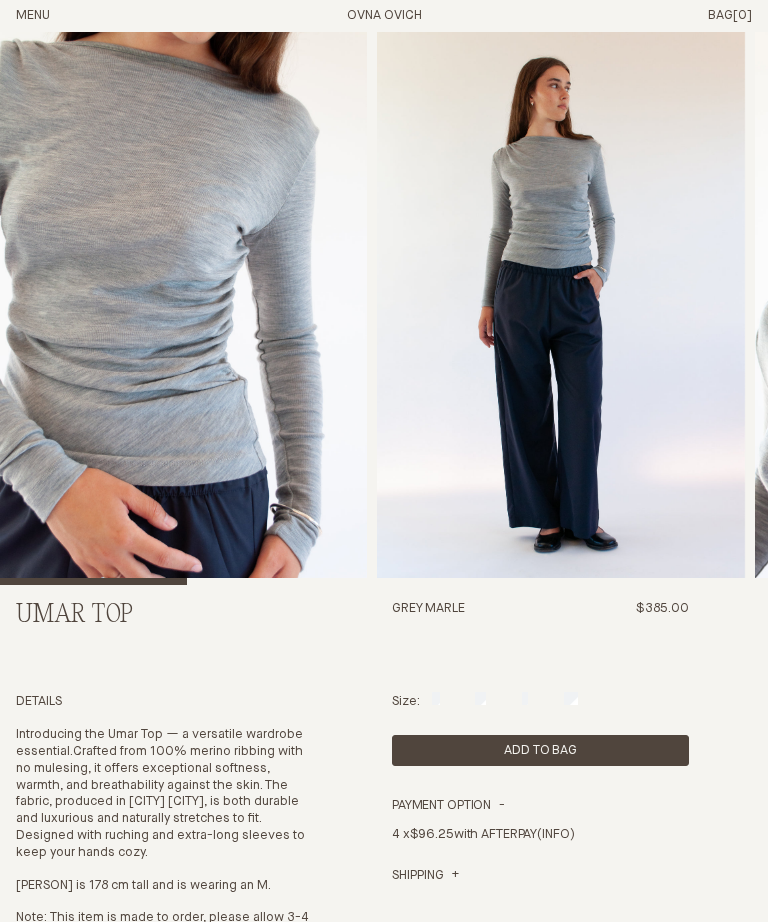 scroll, scrollTop: 437, scrollLeft: 0, axis: vertical 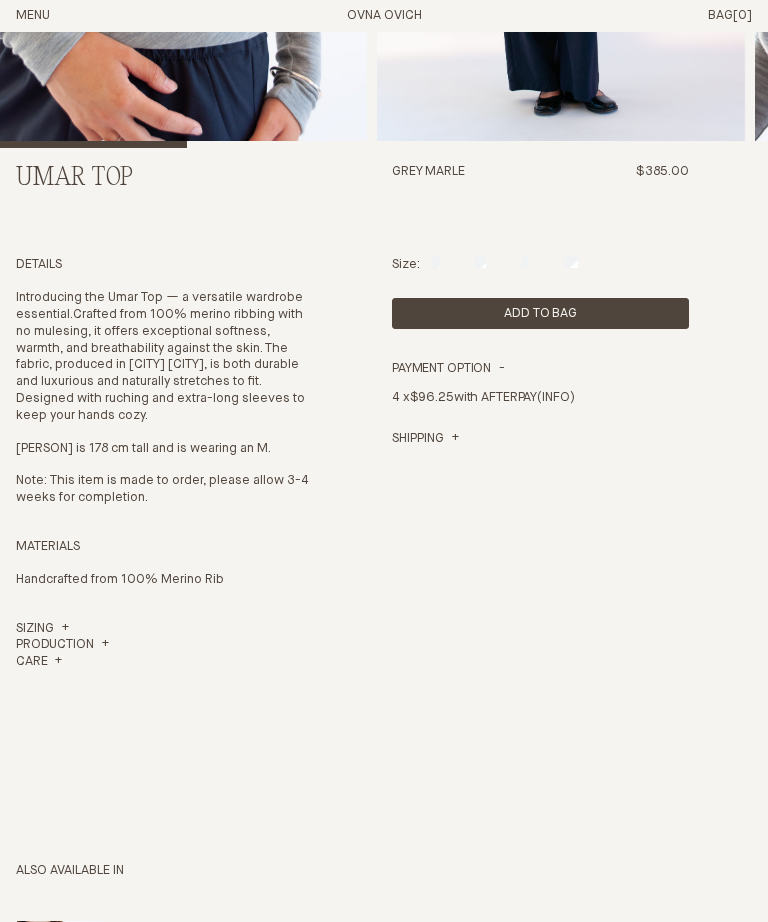 click on "Add to Bag" at bounding box center (540, 313) 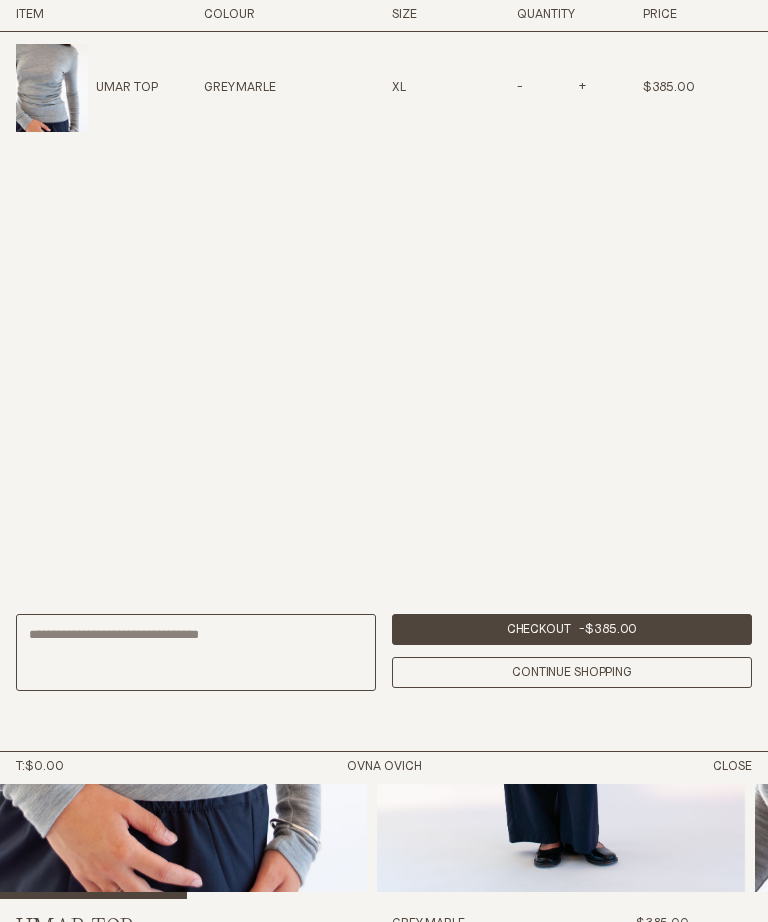 click on "Checkout   -    $385.00" at bounding box center (572, 629) 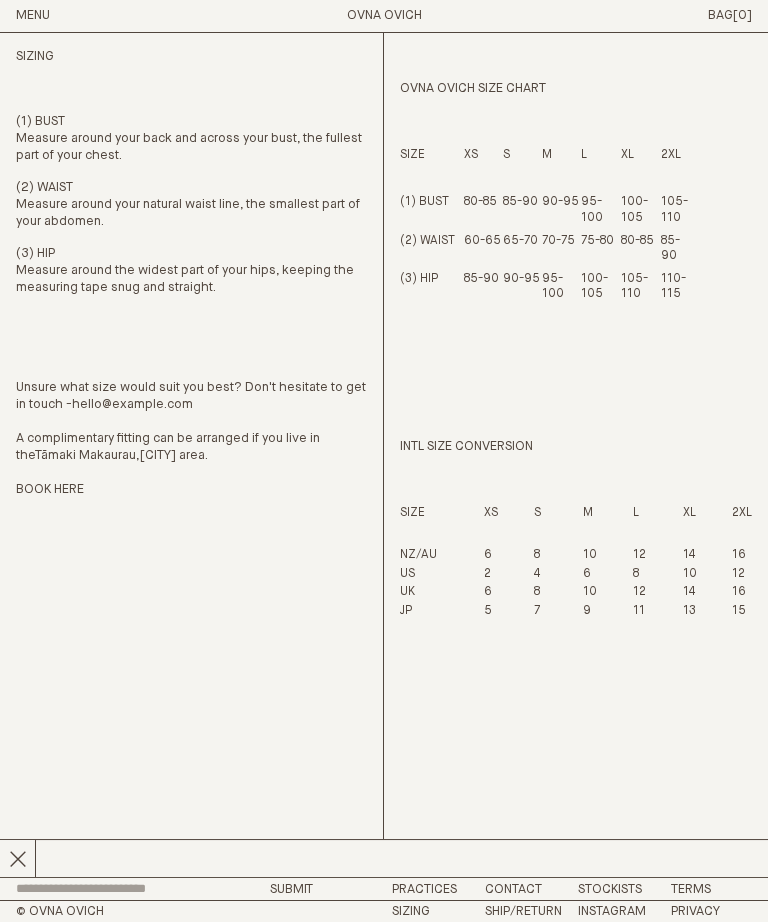 scroll, scrollTop: 0, scrollLeft: 0, axis: both 